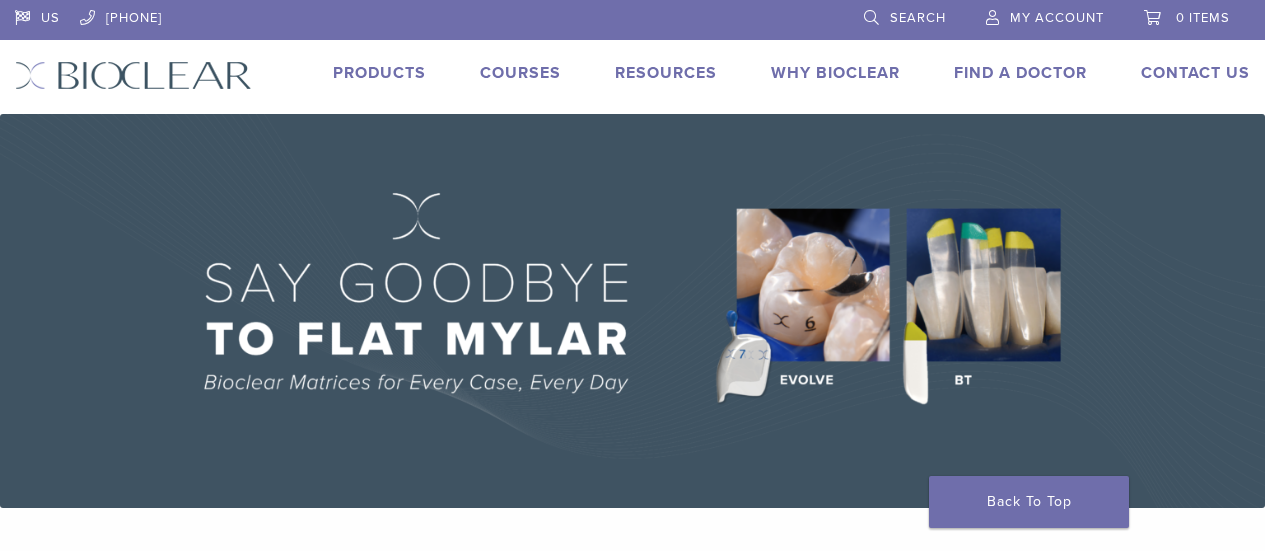 scroll, scrollTop: 0, scrollLeft: 0, axis: both 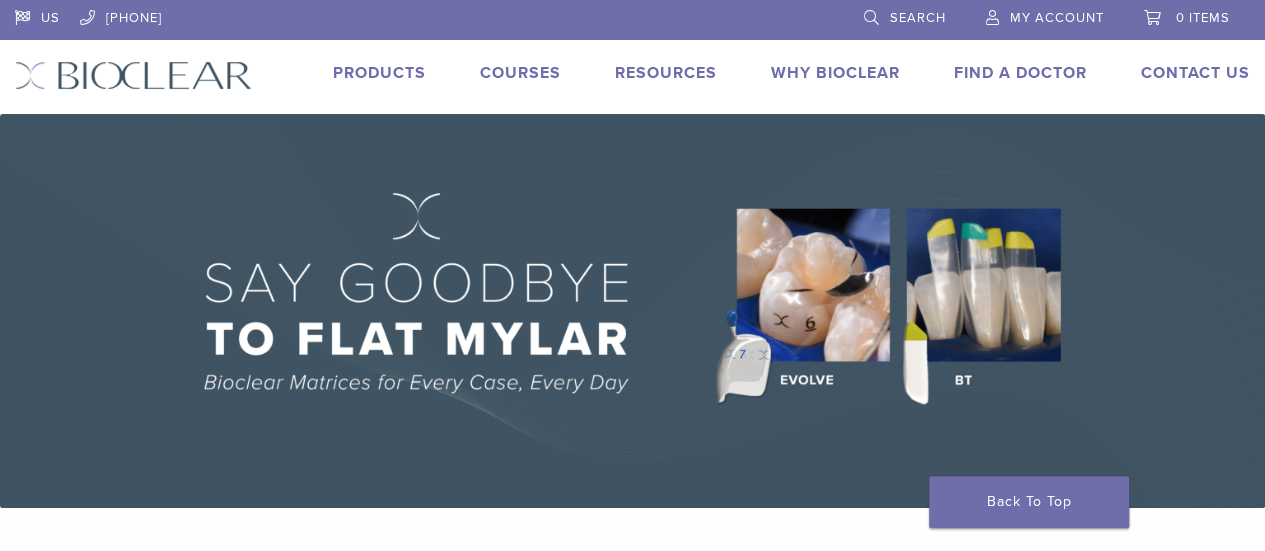 click on "Courses" at bounding box center (520, 73) 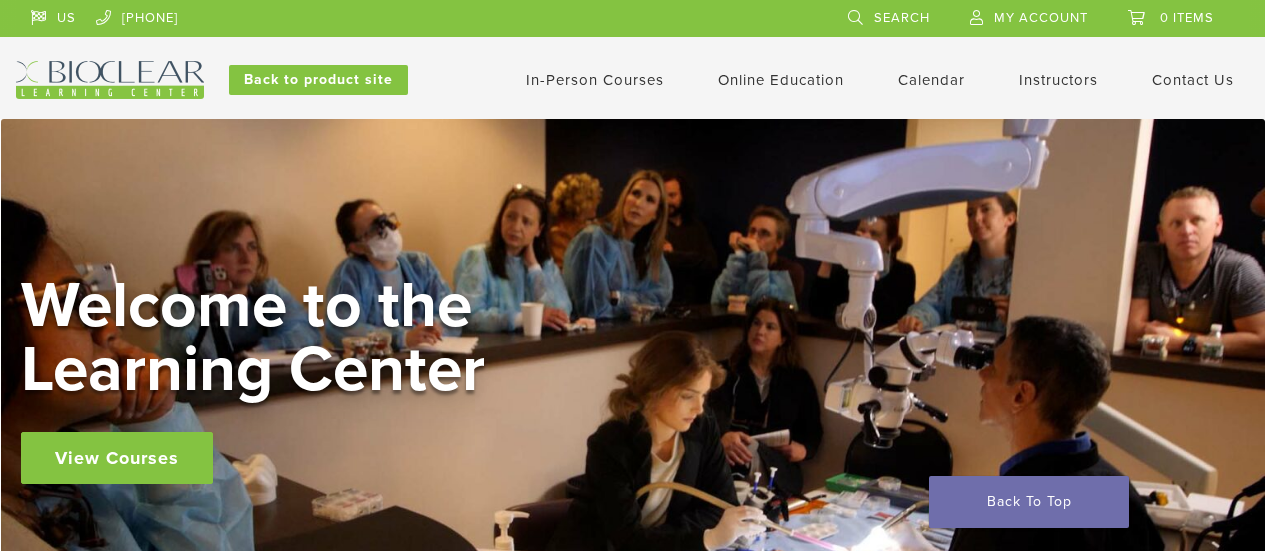 scroll, scrollTop: 0, scrollLeft: 0, axis: both 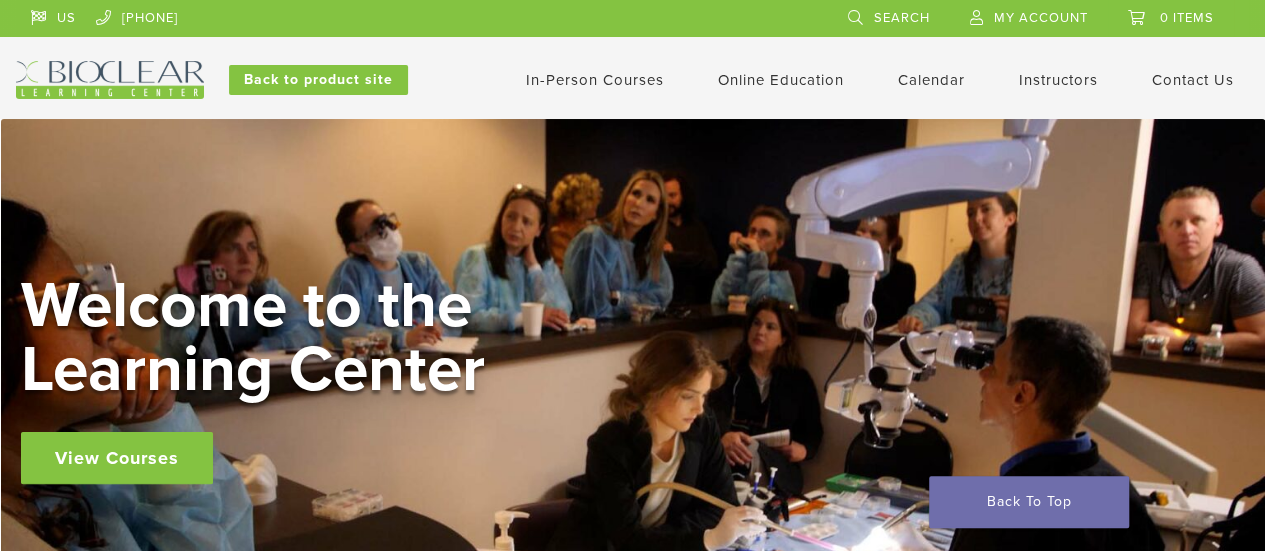 click on "In-Person Courses" at bounding box center (595, 80) 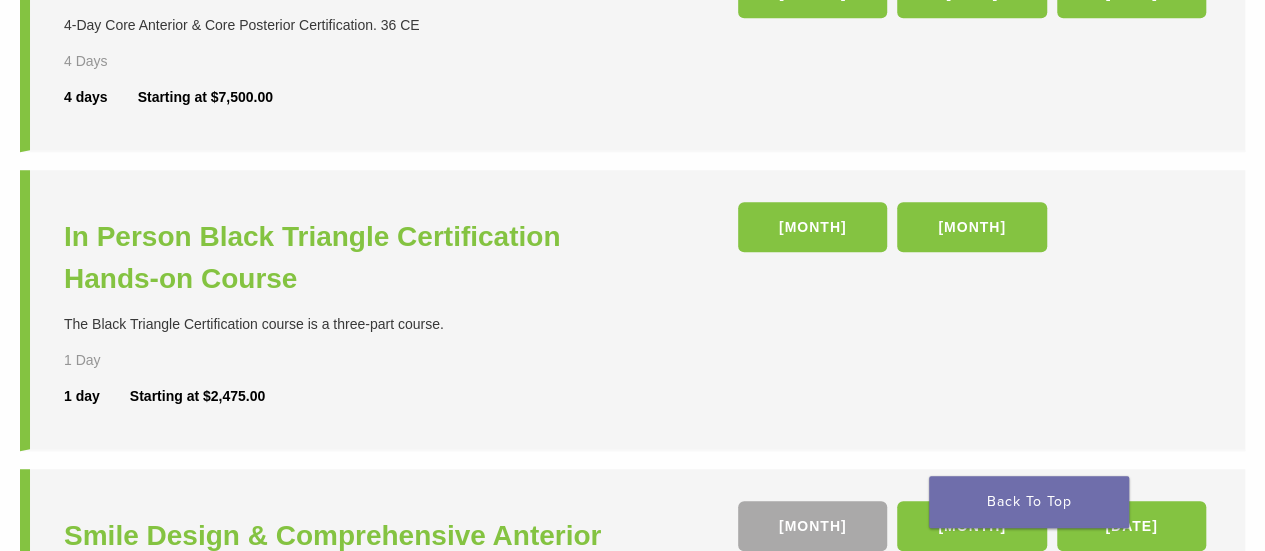scroll, scrollTop: 666, scrollLeft: 0, axis: vertical 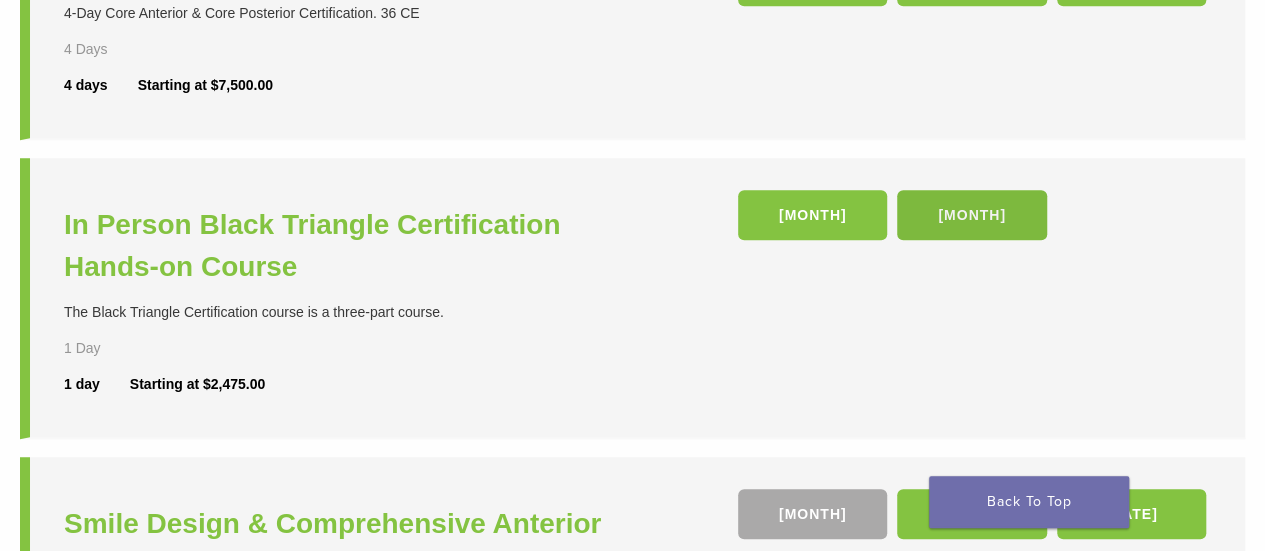 click on "26 Sep" at bounding box center [971, 215] 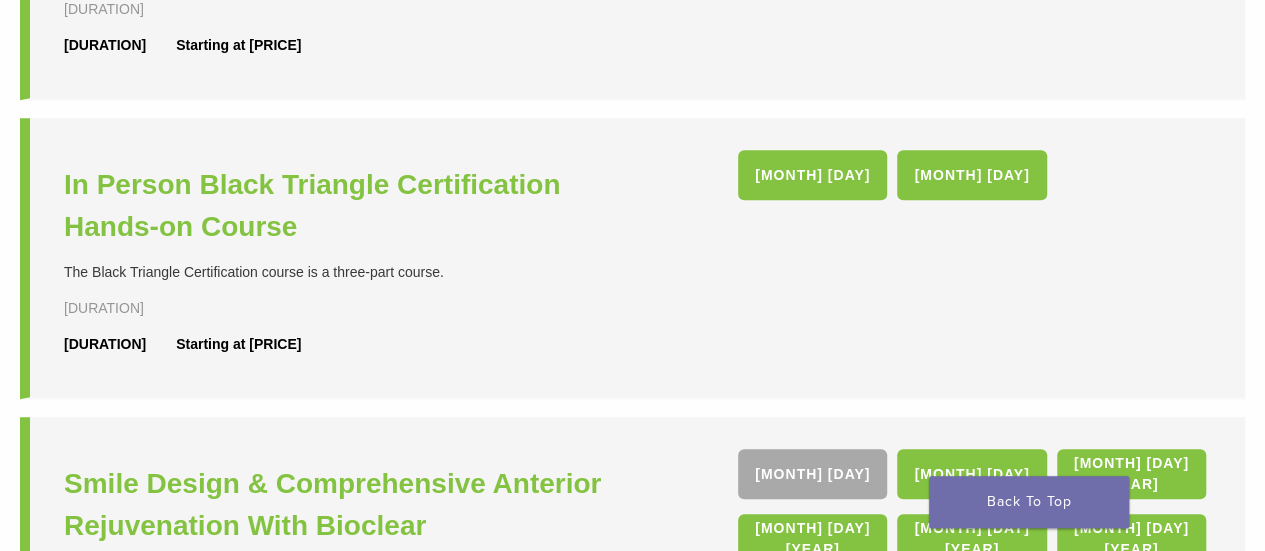 scroll, scrollTop: 666, scrollLeft: 0, axis: vertical 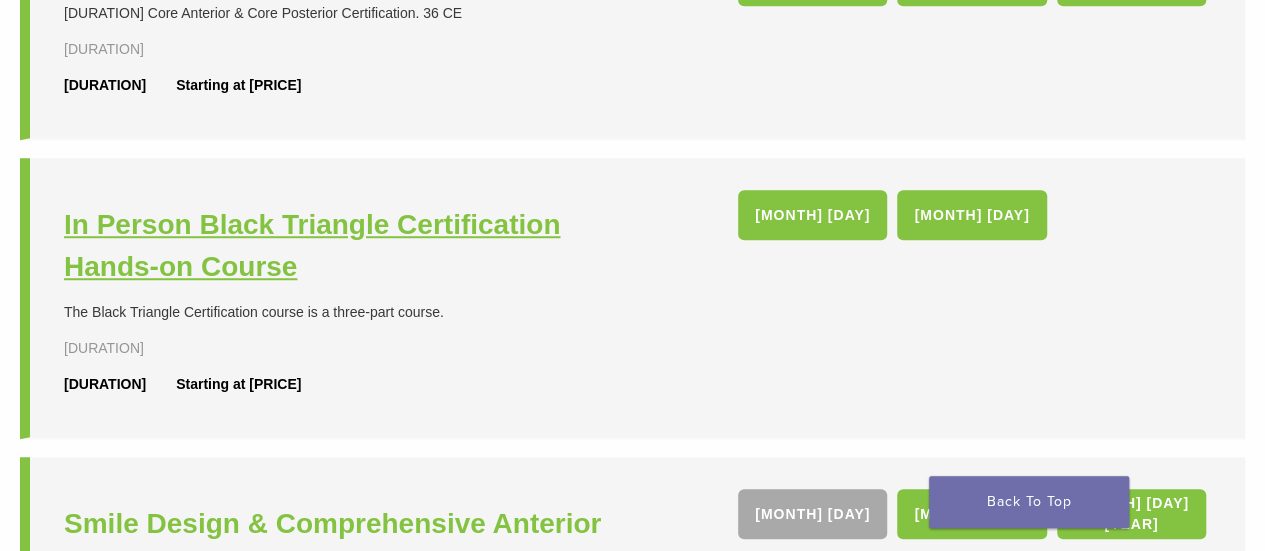 click on "In Person Black Triangle Certification Hands-on Course" at bounding box center [351, 246] 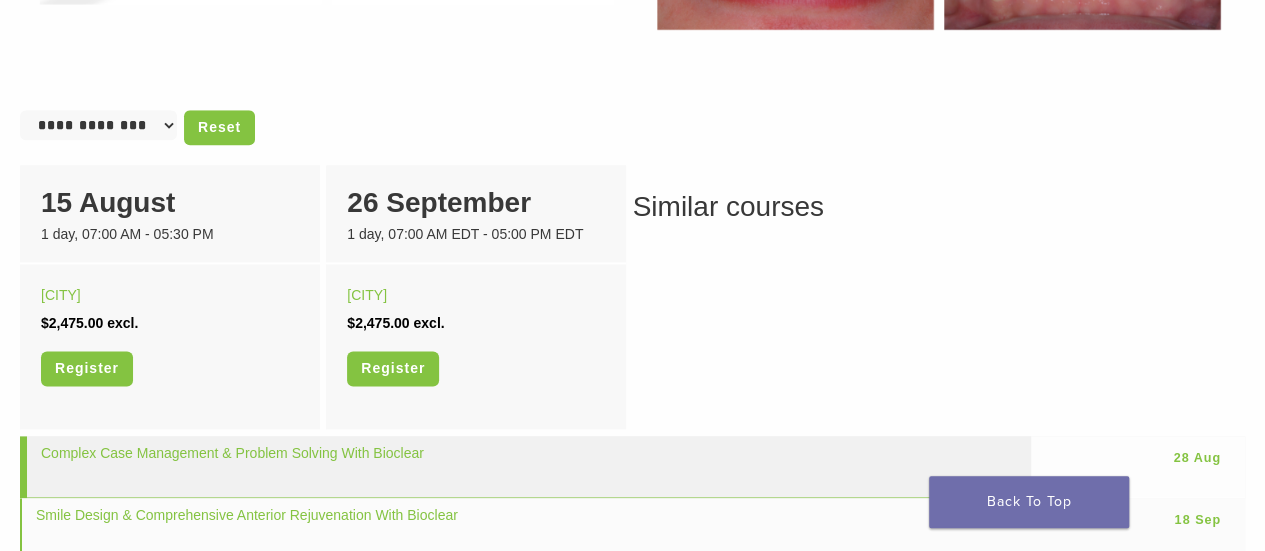 scroll, scrollTop: 1166, scrollLeft: 0, axis: vertical 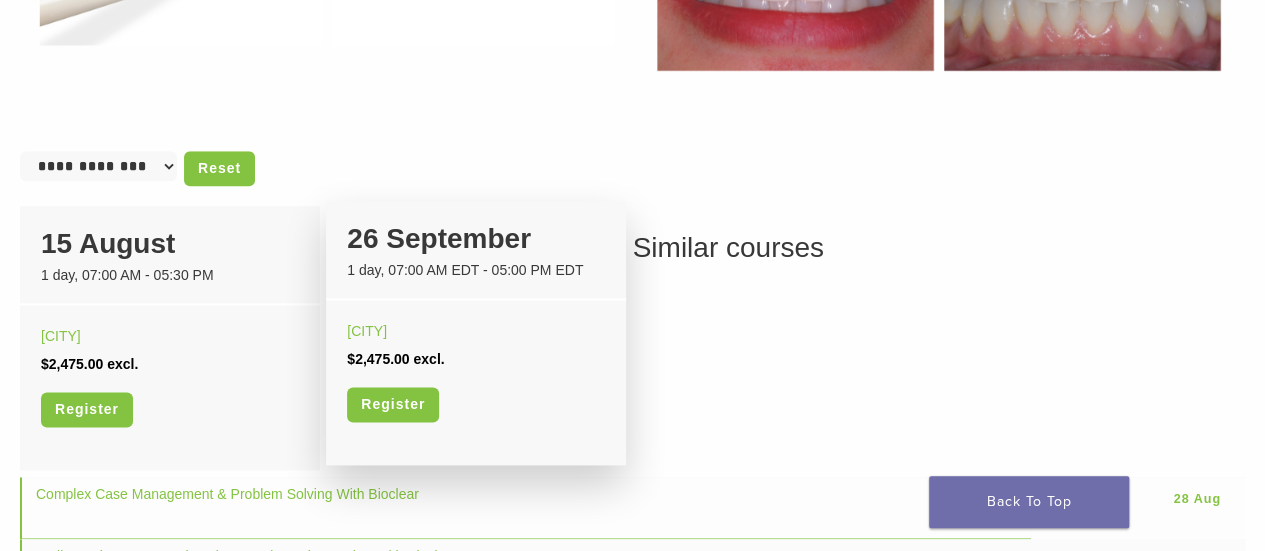 click on "1 day, 07:00 AM EDT - 05:00 PM EDT" at bounding box center [476, 270] 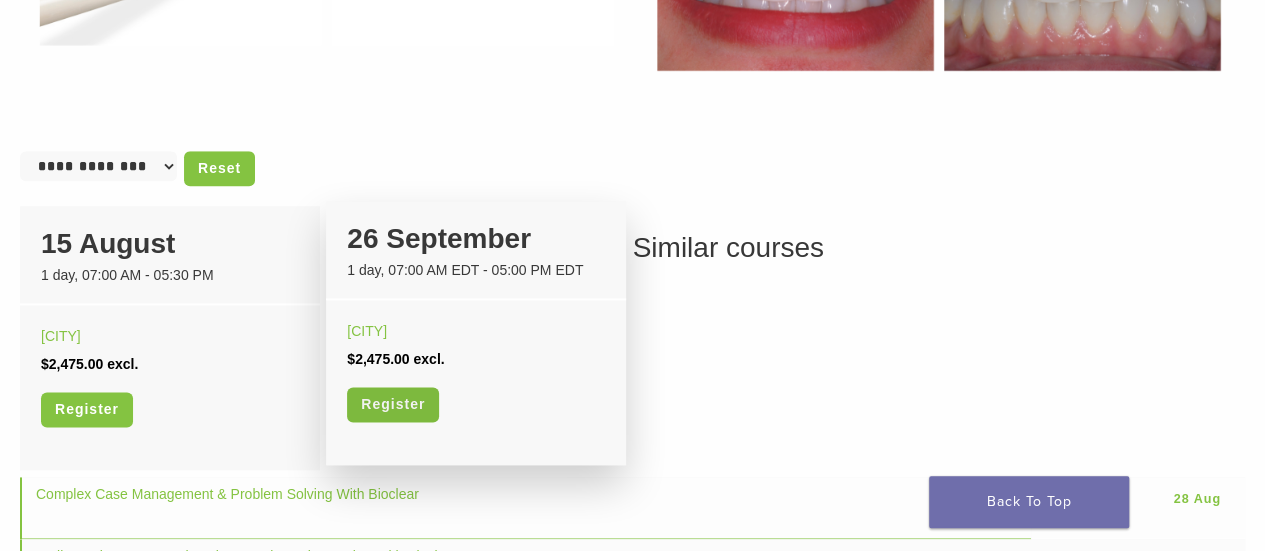 click on "Register" at bounding box center (393, 404) 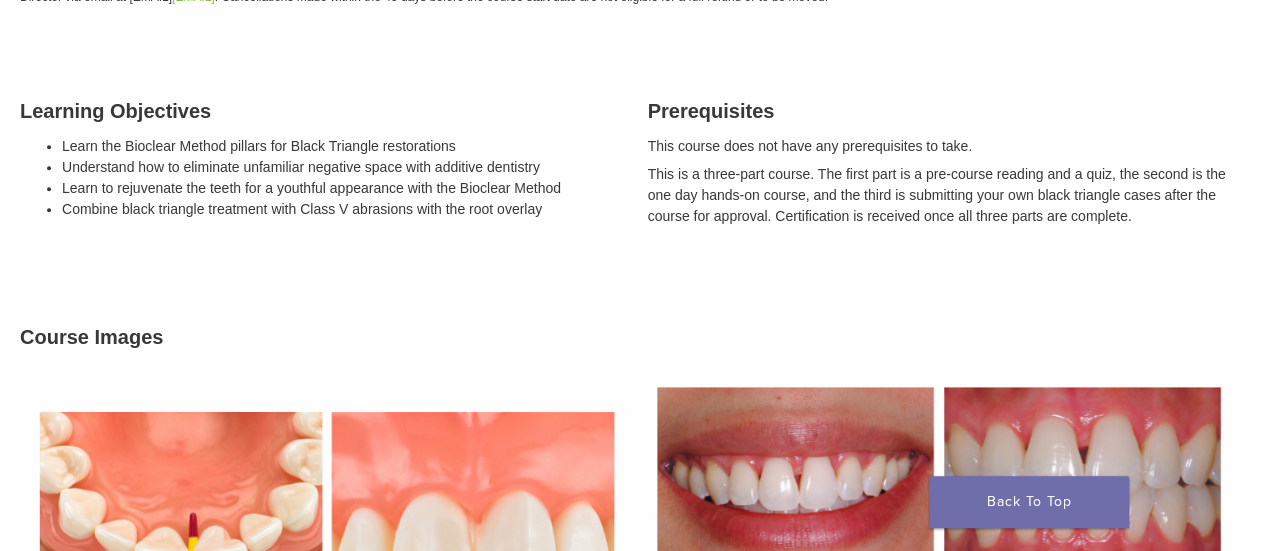 scroll, scrollTop: 0, scrollLeft: 0, axis: both 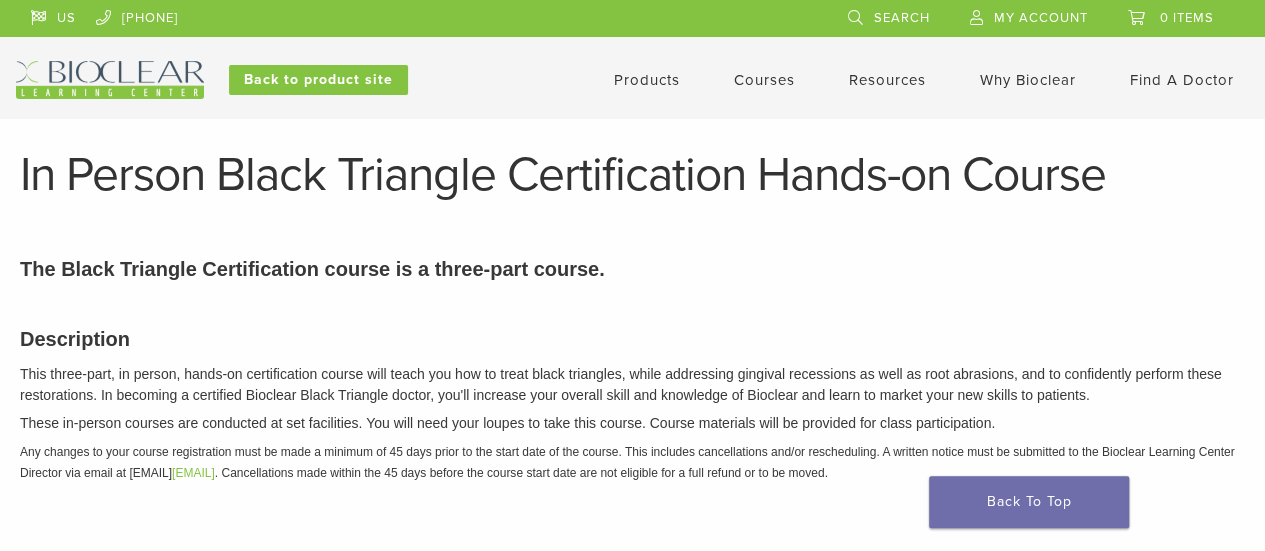 click on "Courses" at bounding box center [764, 80] 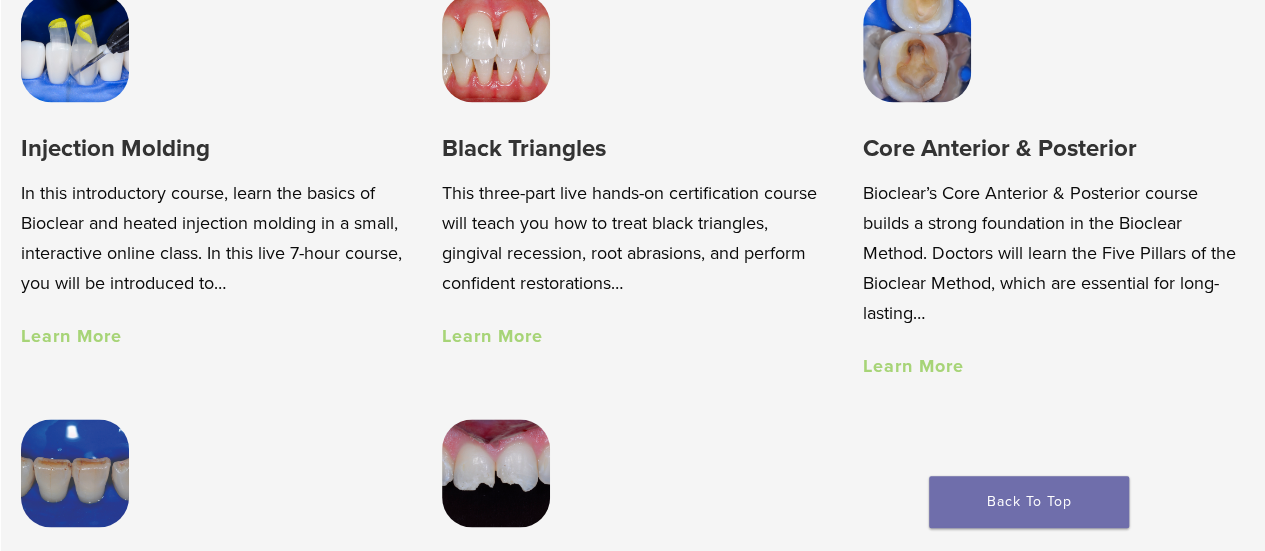 scroll, scrollTop: 1500, scrollLeft: 0, axis: vertical 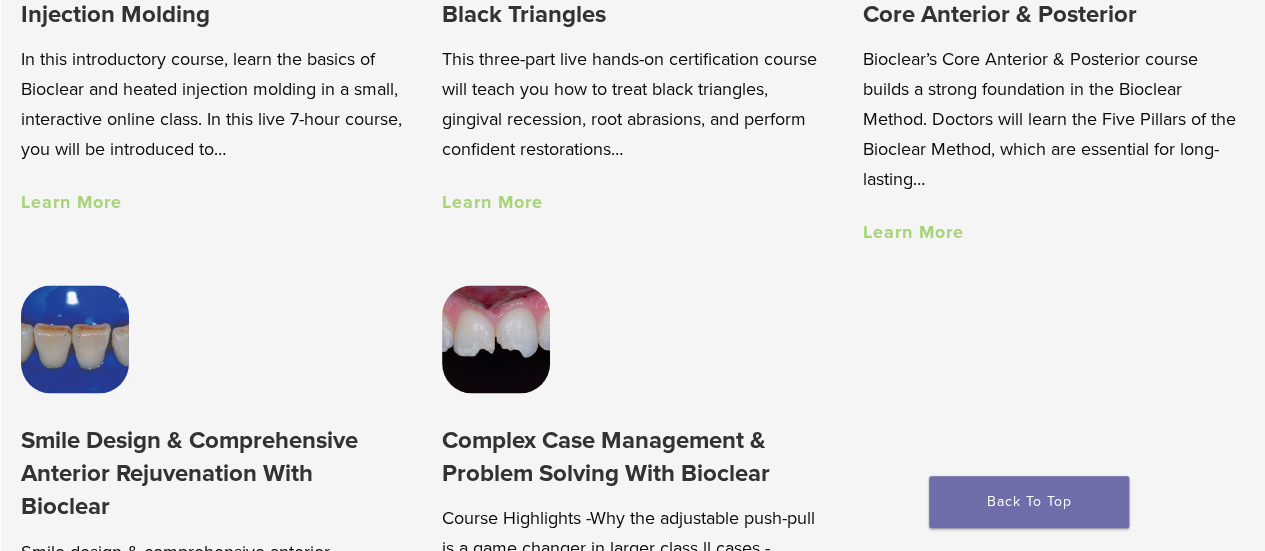 click on "Learn More" at bounding box center [492, 202] 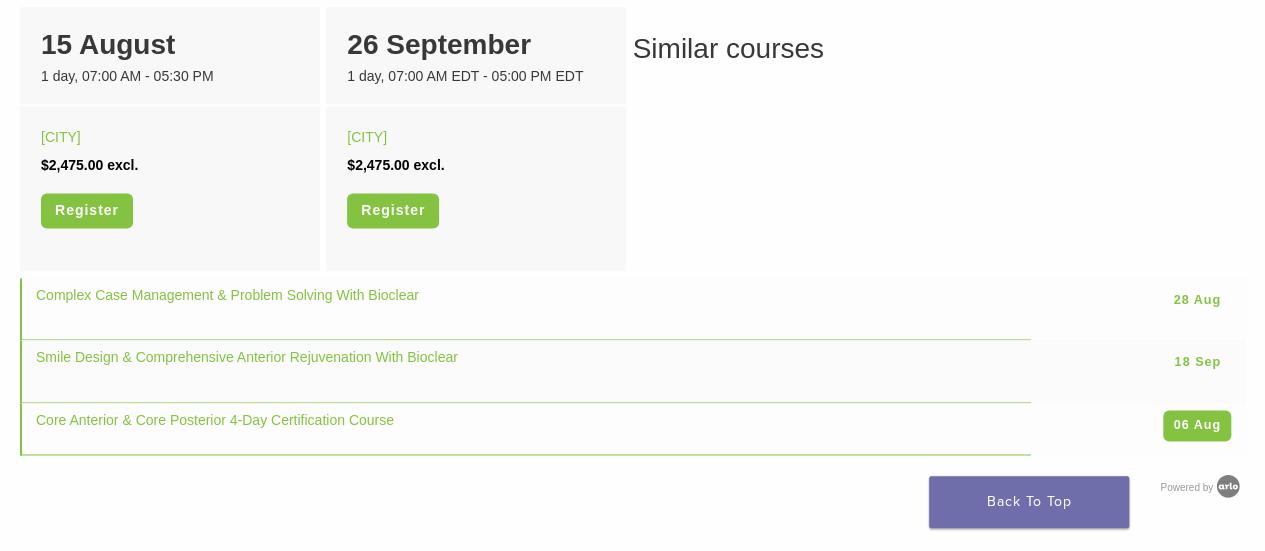 scroll, scrollTop: 1178, scrollLeft: 0, axis: vertical 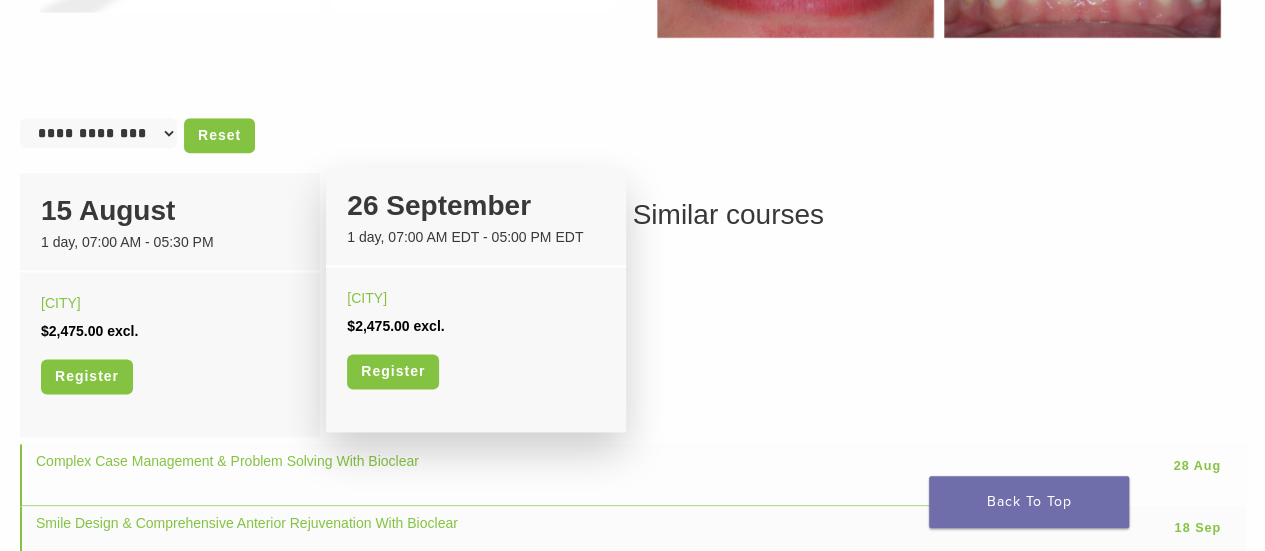 click on "26 September" at bounding box center (476, 206) 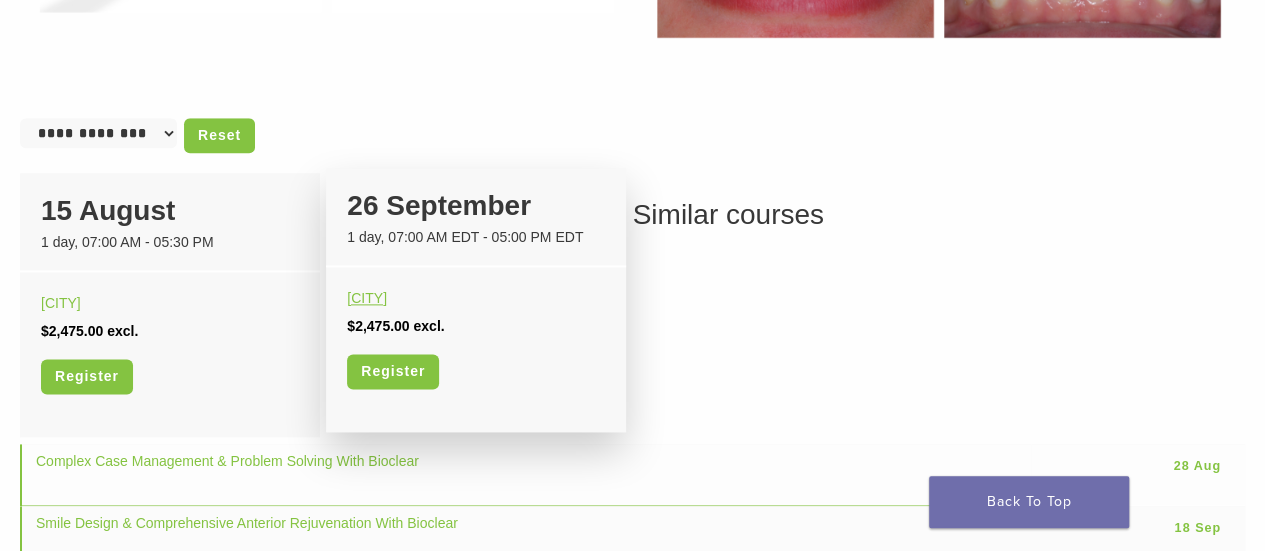 click on "[CITY]" at bounding box center [367, 298] 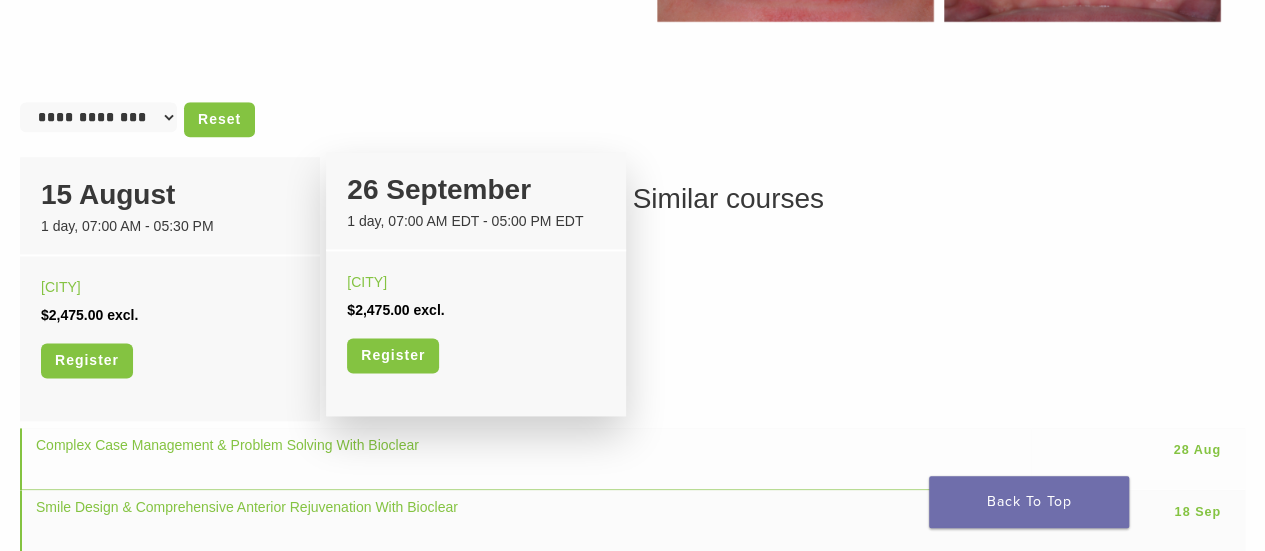 scroll, scrollTop: 1166, scrollLeft: 0, axis: vertical 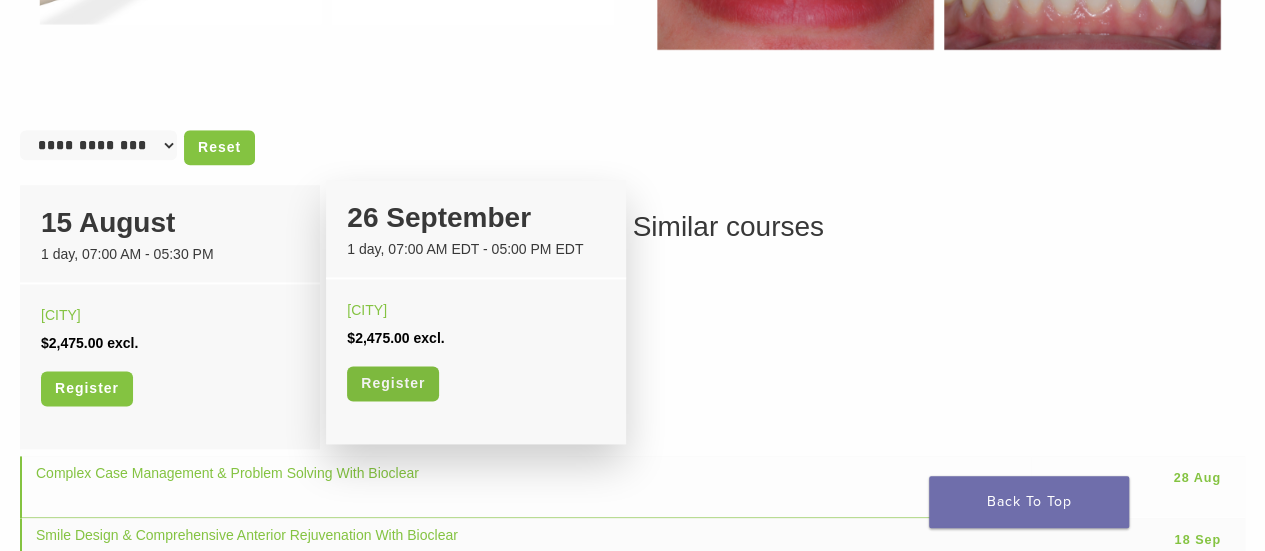 click on "Register" at bounding box center (393, 383) 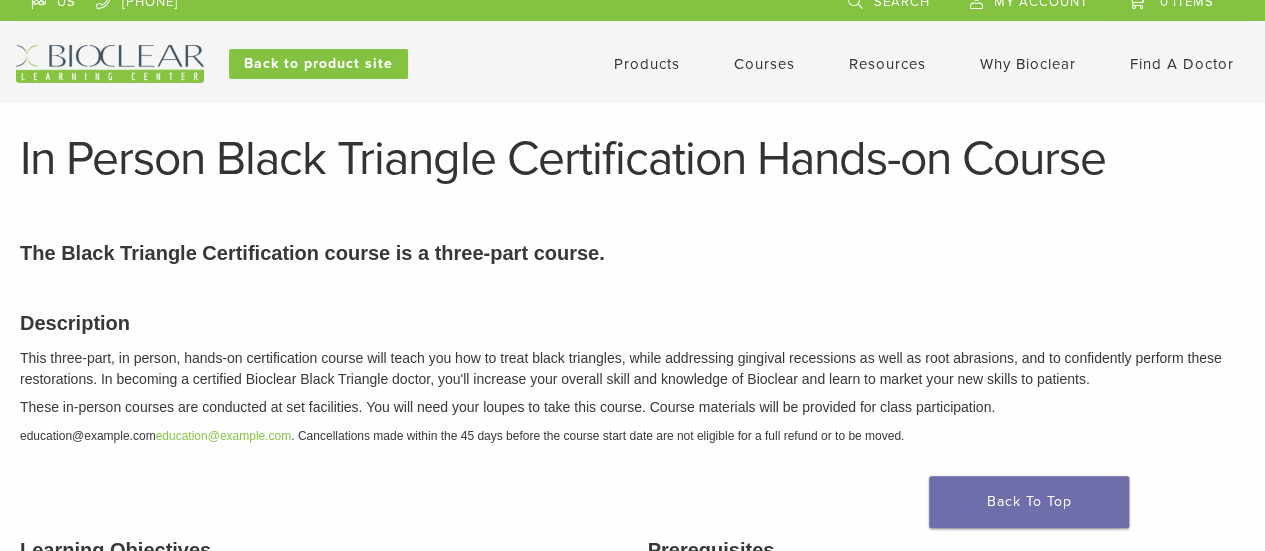 scroll, scrollTop: 0, scrollLeft: 0, axis: both 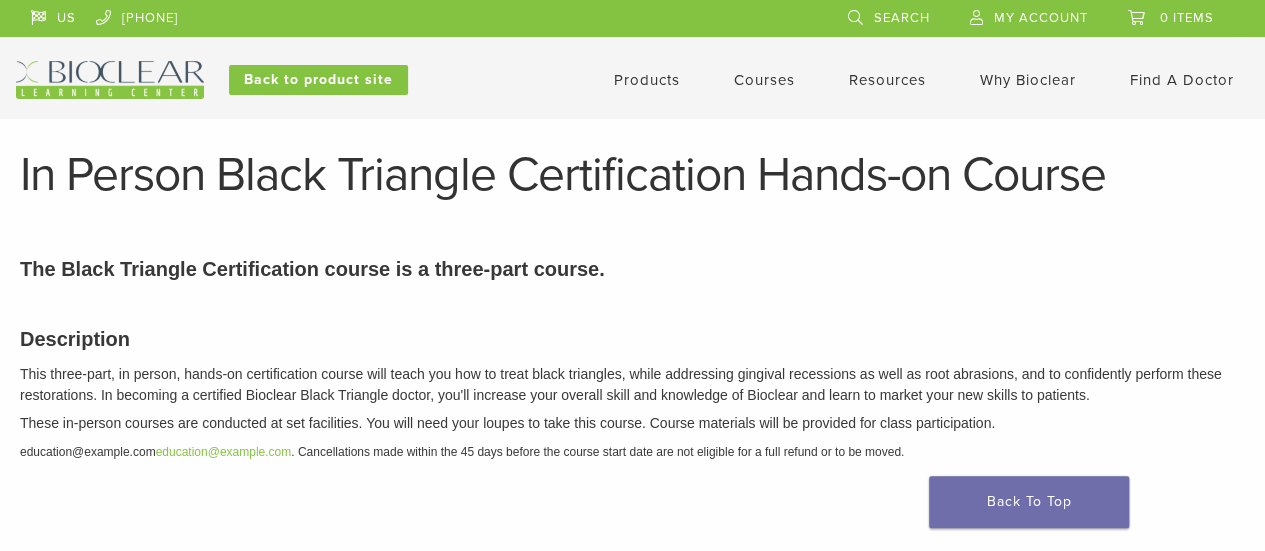 click on "Courses" at bounding box center (764, 80) 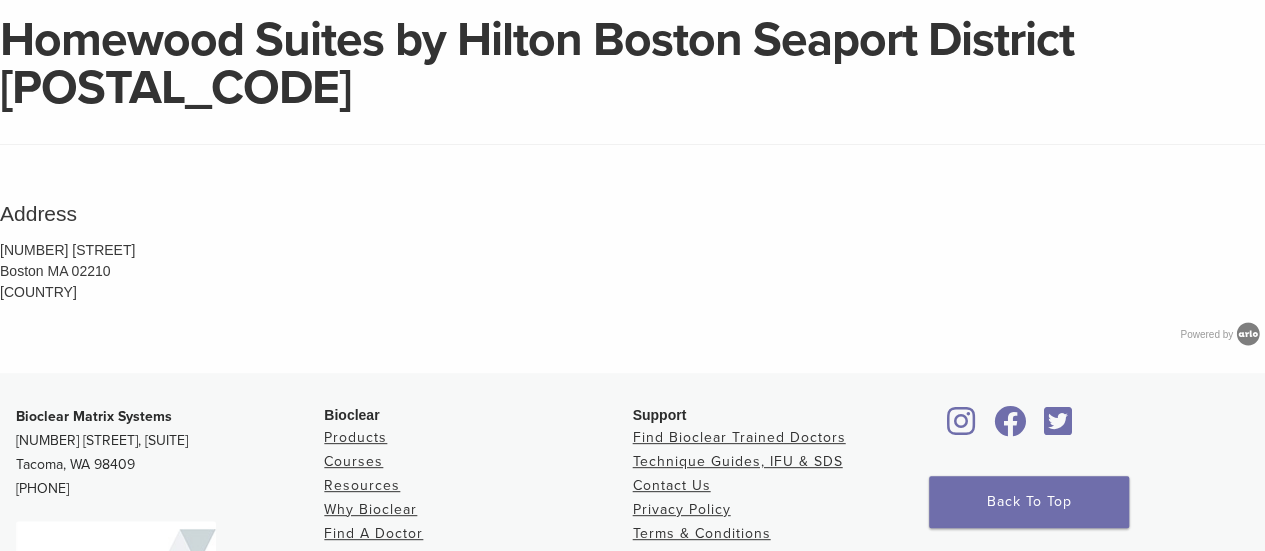 scroll, scrollTop: 0, scrollLeft: 0, axis: both 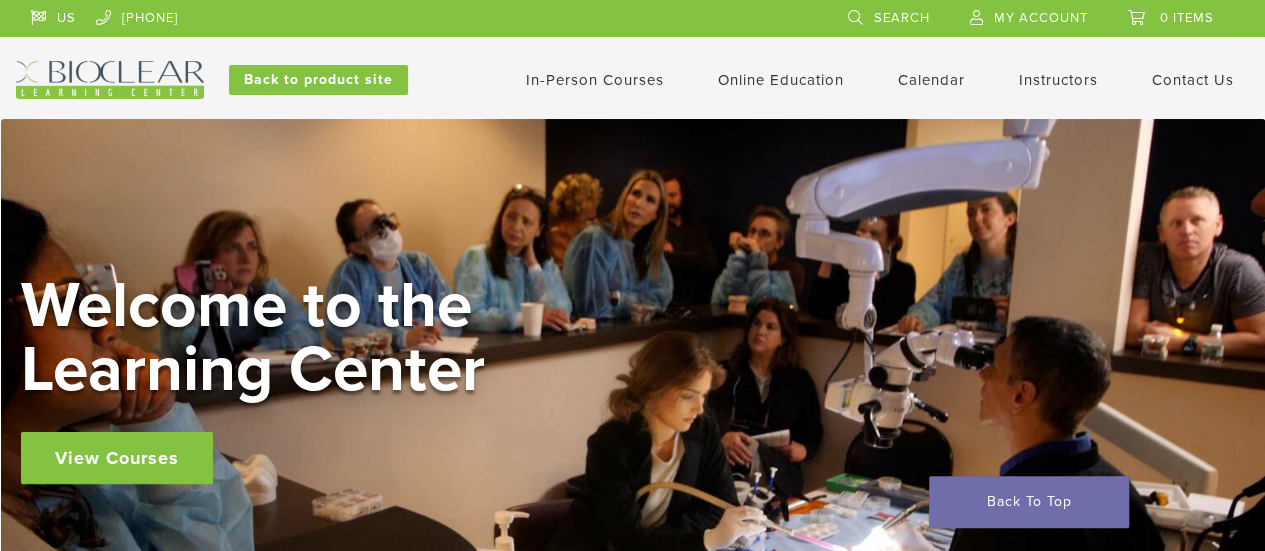 click on "Instructors" at bounding box center (1058, 80) 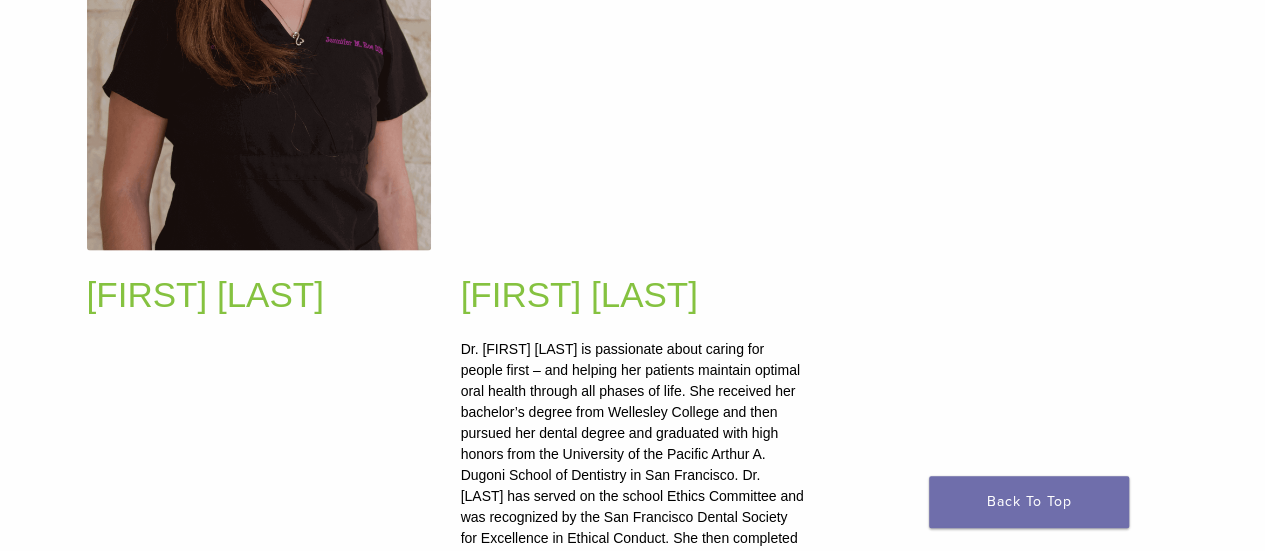 scroll, scrollTop: 2166, scrollLeft: 0, axis: vertical 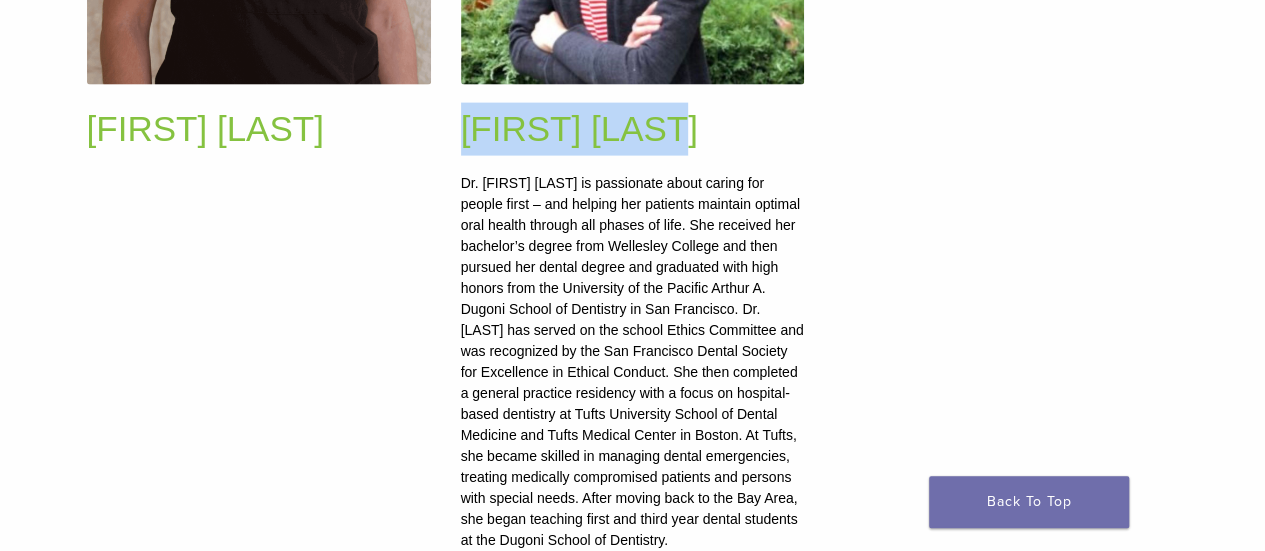 drag, startPoint x: 451, startPoint y: 127, endPoint x: 688, endPoint y: 143, distance: 237.53947 